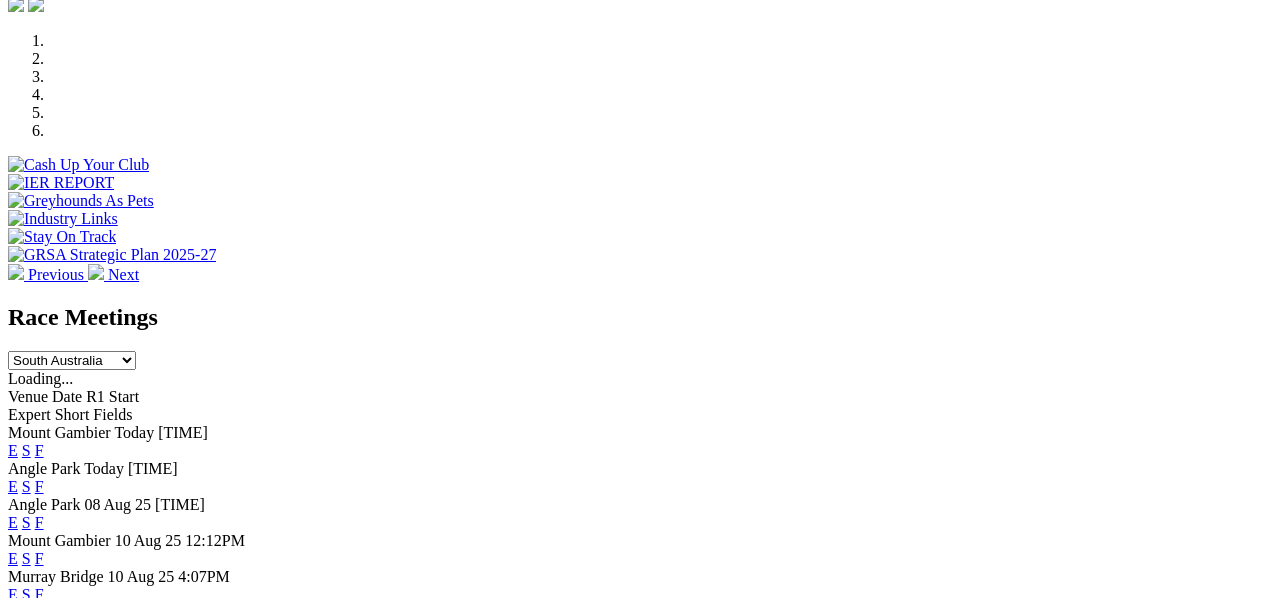 scroll, scrollTop: 700, scrollLeft: 0, axis: vertical 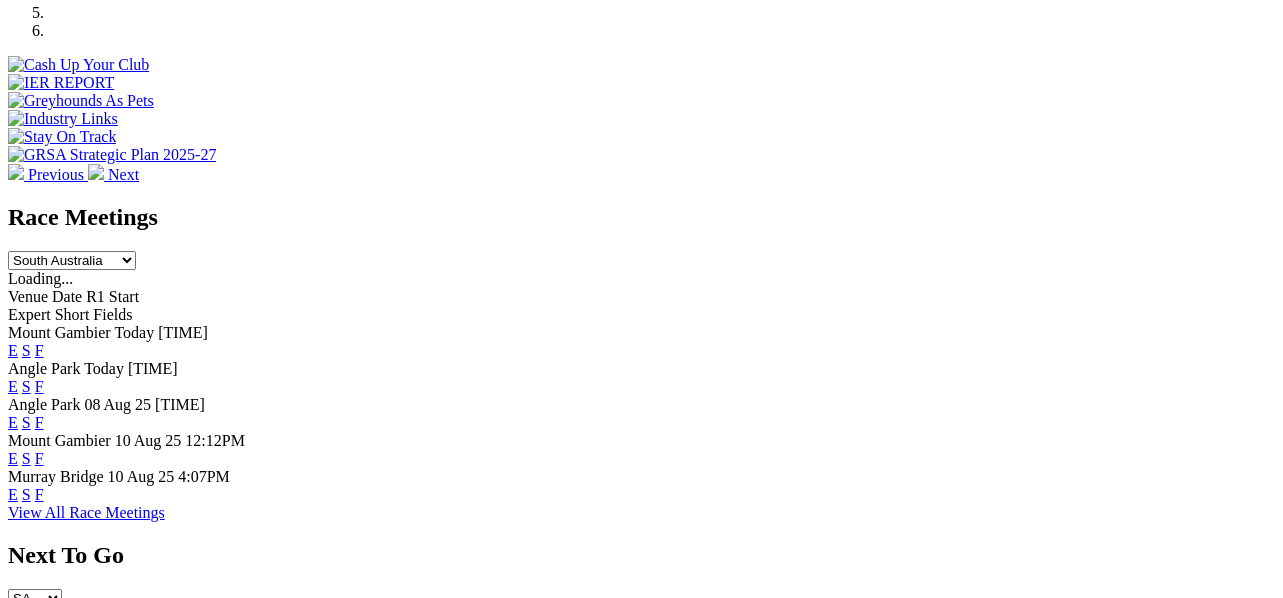click on "F" at bounding box center [39, 386] 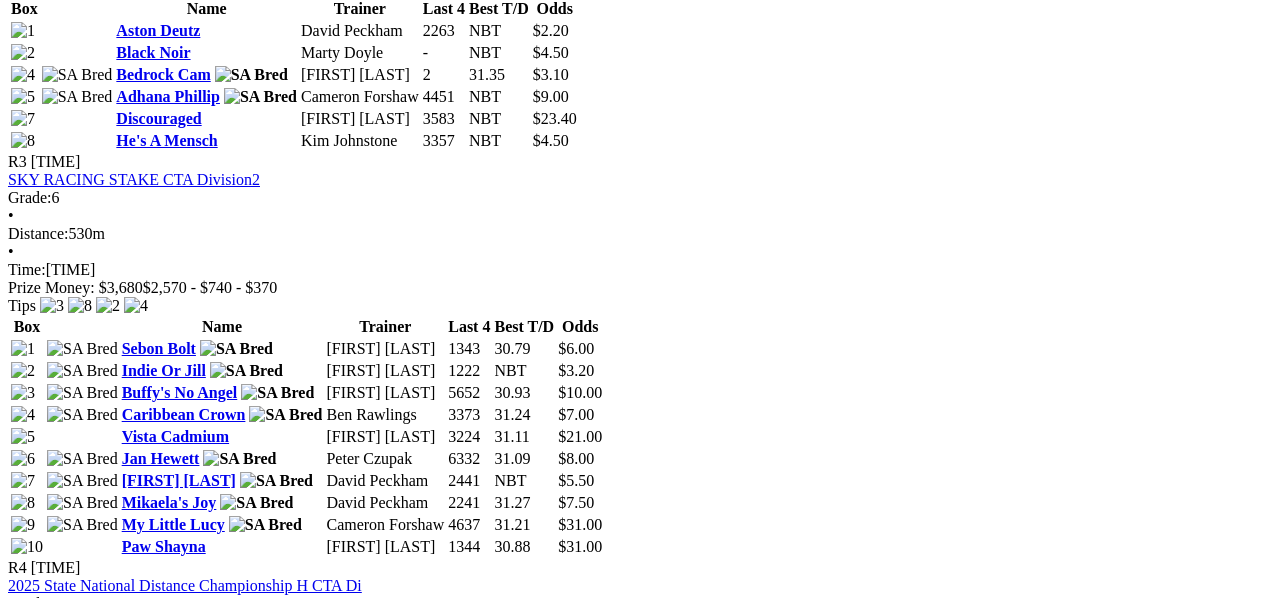 scroll, scrollTop: 1600, scrollLeft: 0, axis: vertical 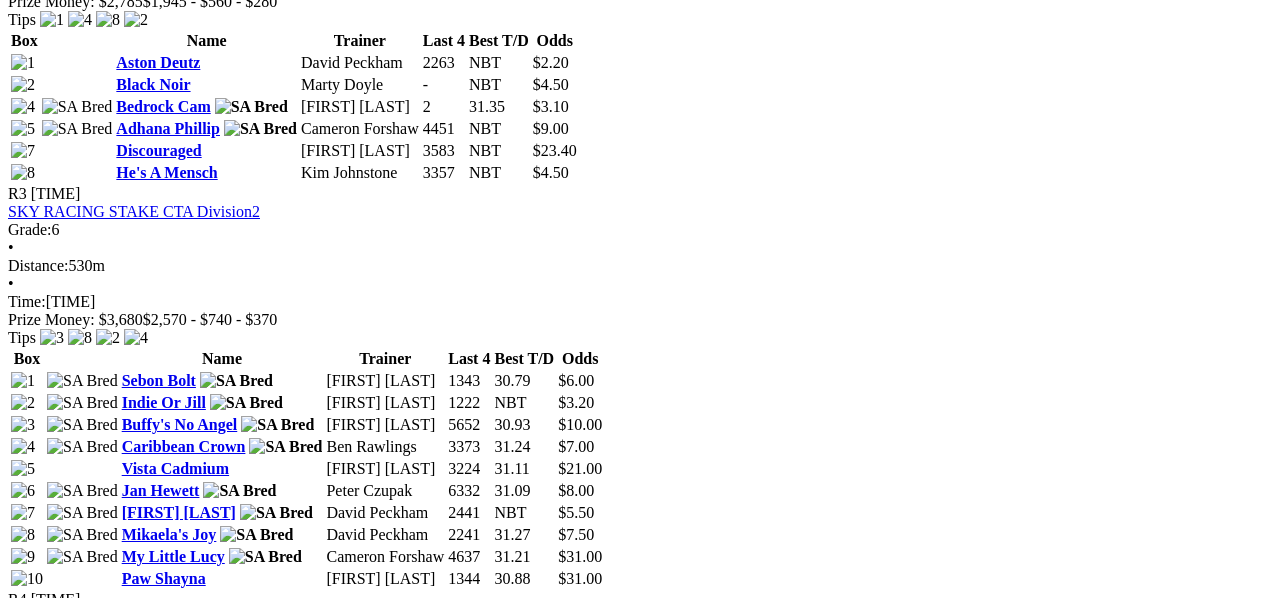 click on "Canya Striker" at bounding box center [164, 1214] 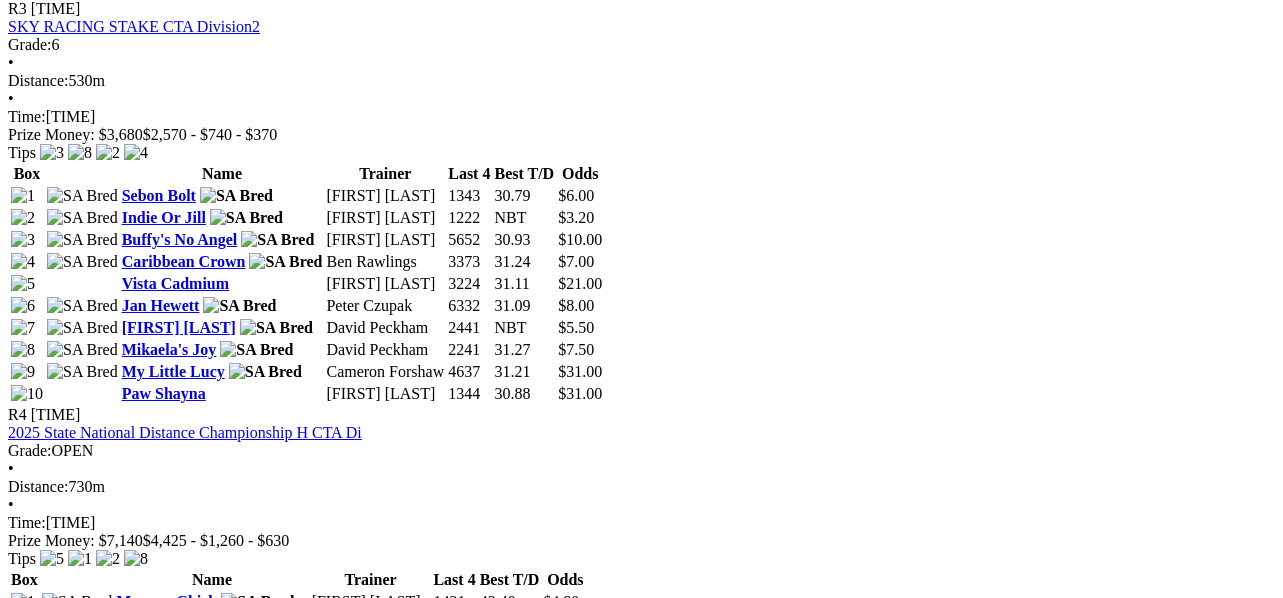 scroll, scrollTop: 1800, scrollLeft: 0, axis: vertical 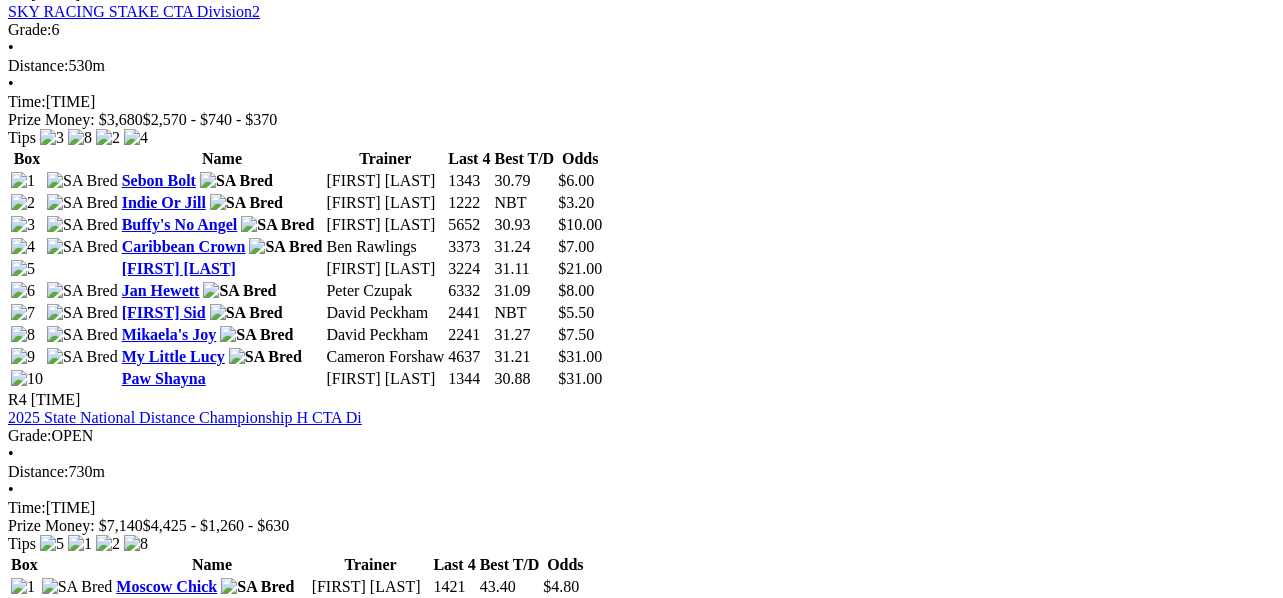 click on "Apilla" at bounding box center (175, 948) 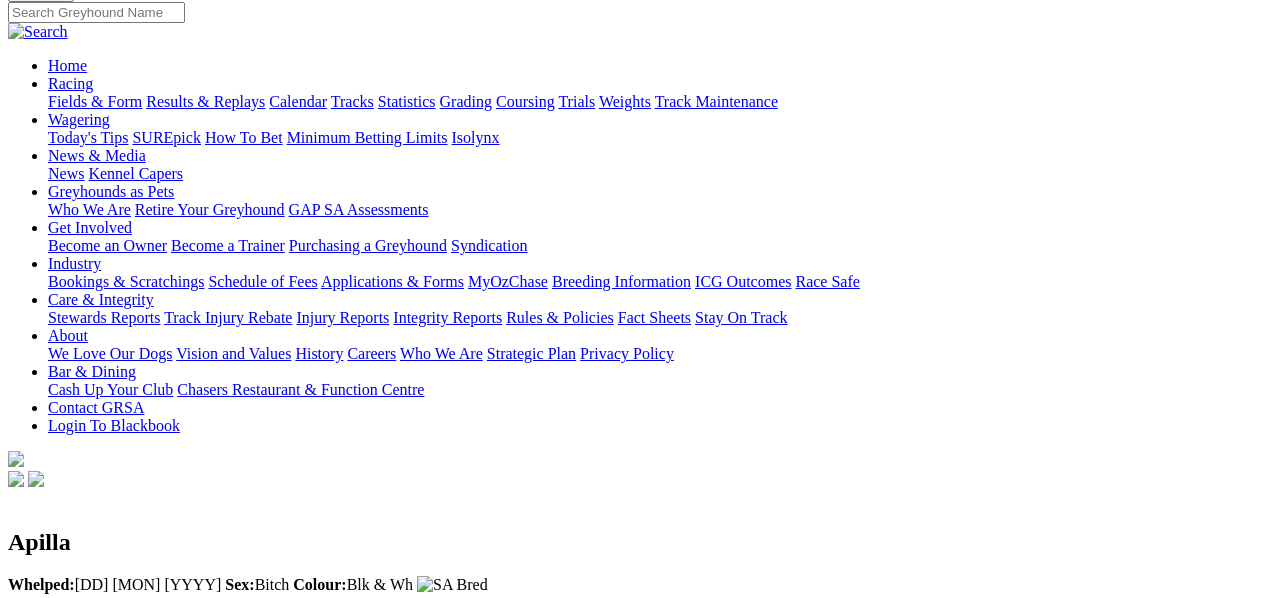 scroll, scrollTop: 100, scrollLeft: 0, axis: vertical 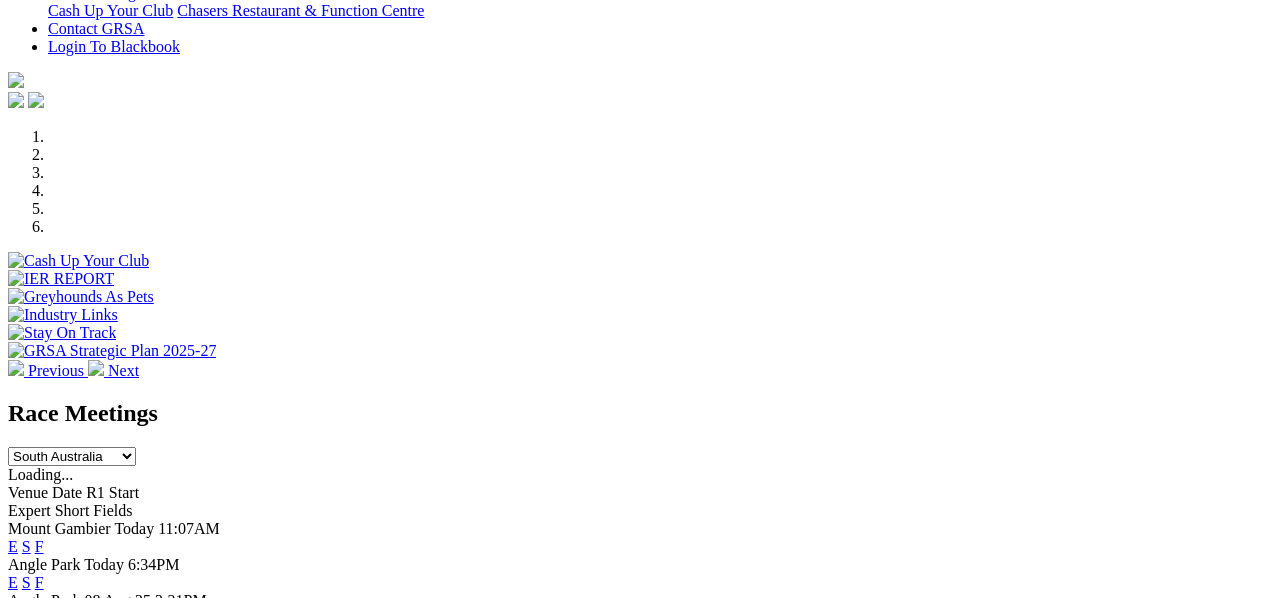 click on "F" at bounding box center [39, 546] 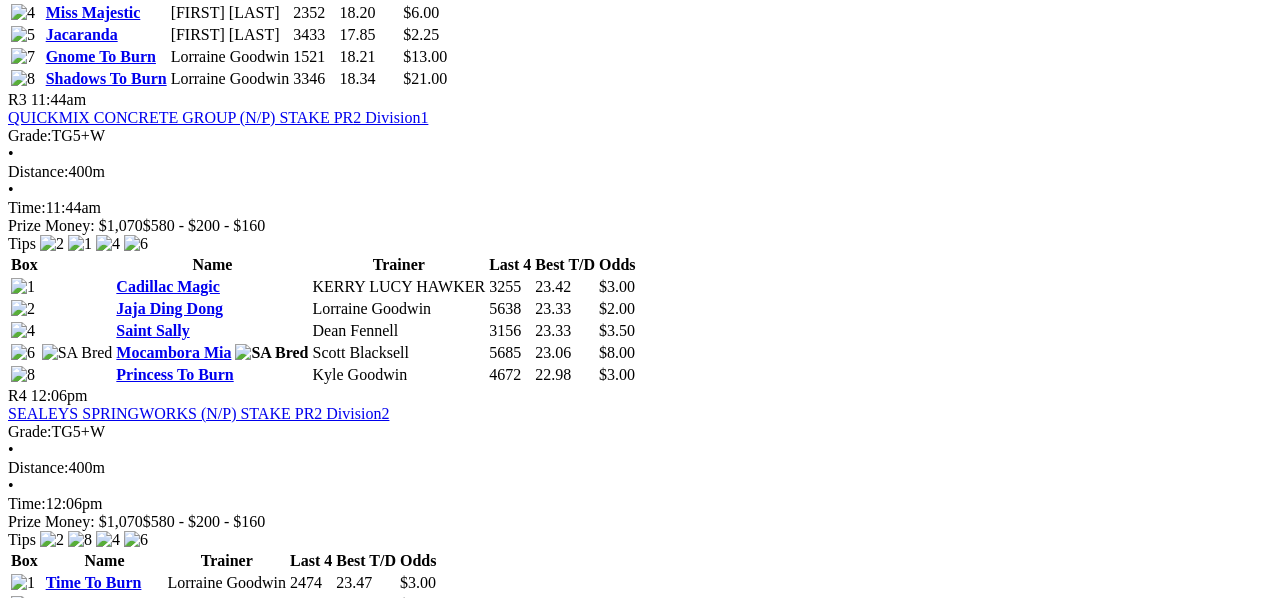 scroll, scrollTop: 1500, scrollLeft: 0, axis: vertical 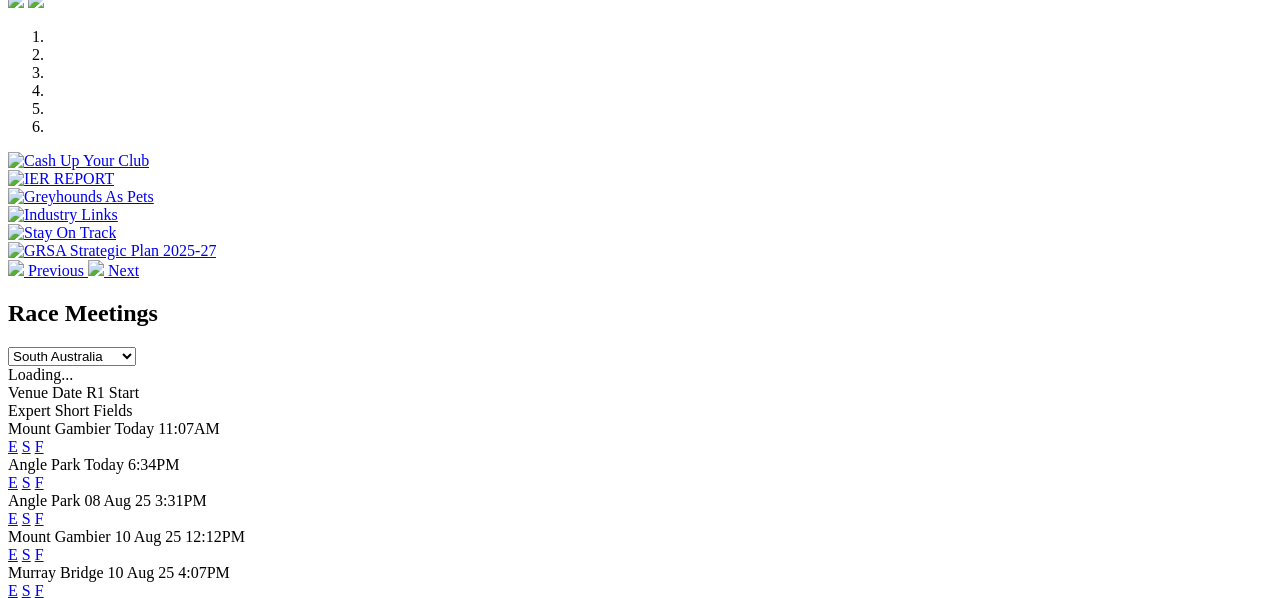 click on "F" at bounding box center [39, 518] 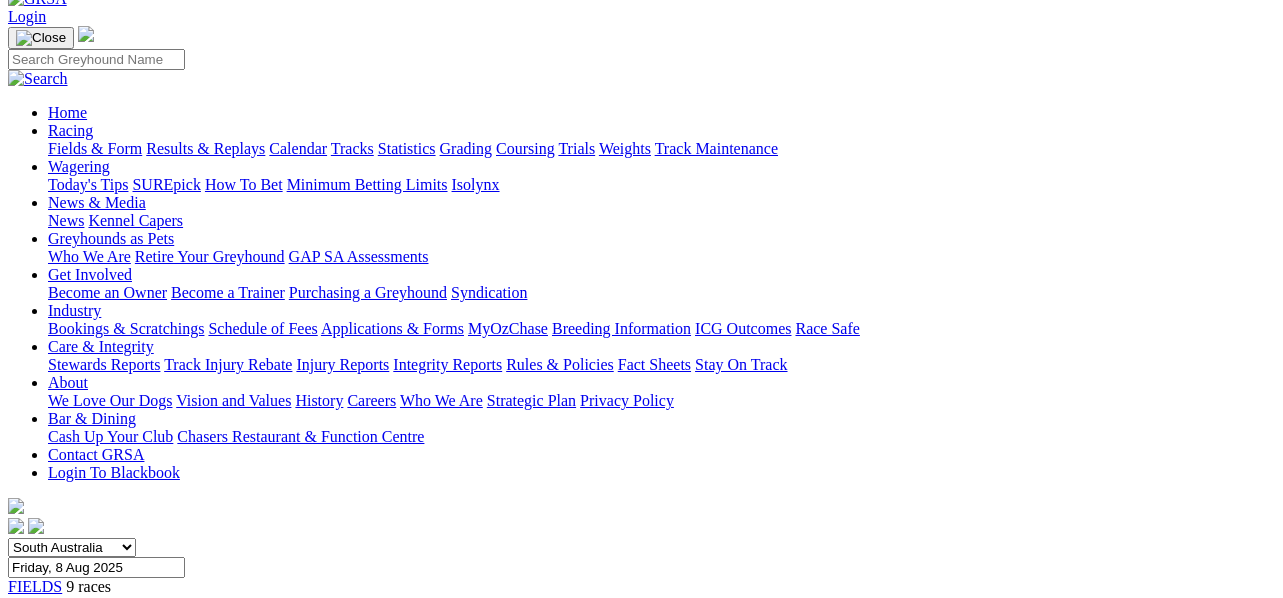 scroll, scrollTop: 100, scrollLeft: 0, axis: vertical 